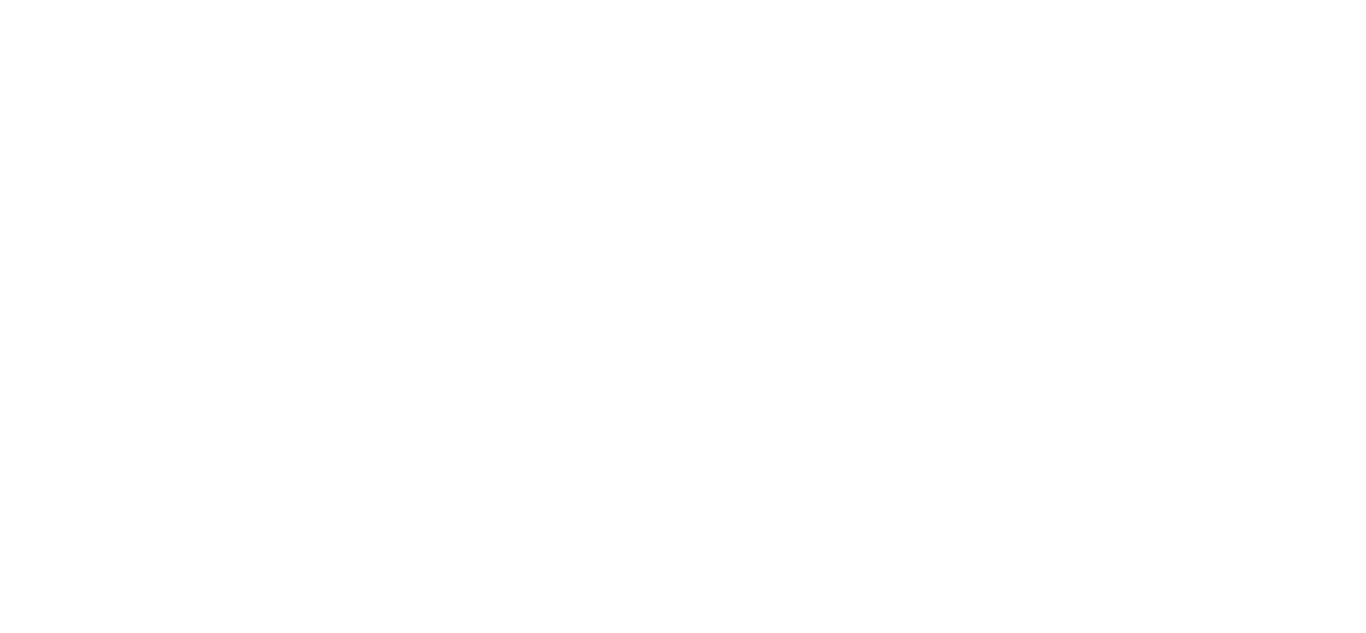 scroll, scrollTop: 0, scrollLeft: 0, axis: both 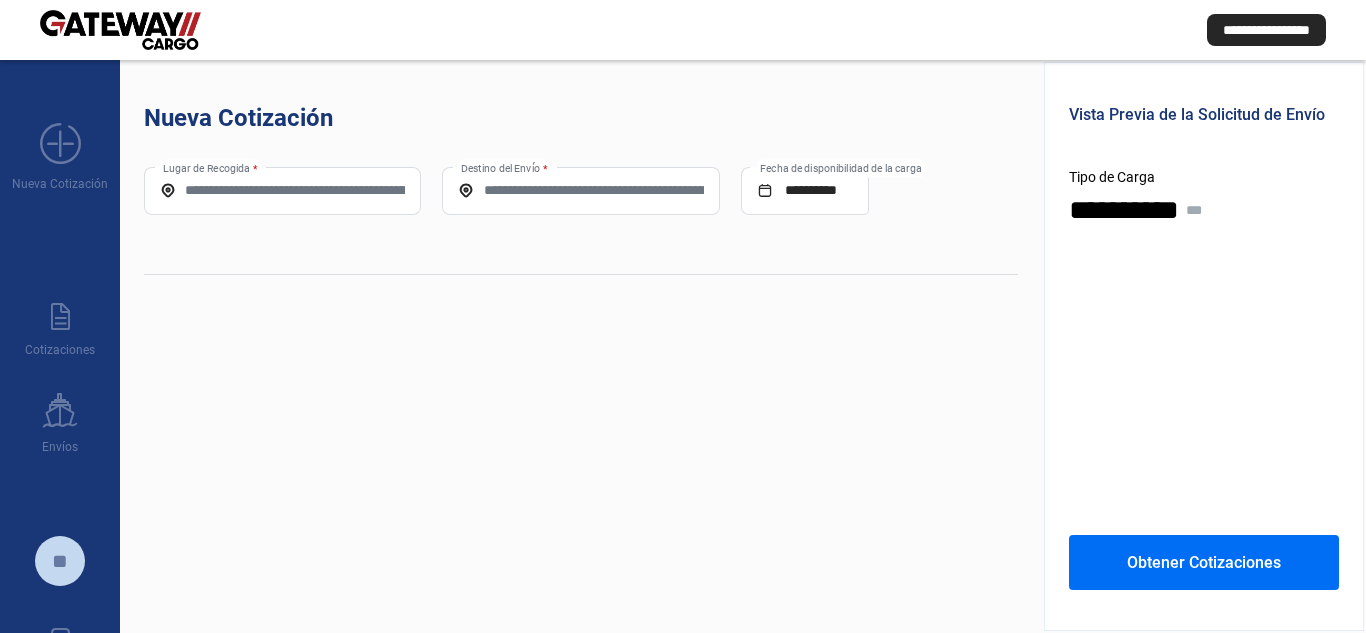click on "**" at bounding box center (60, 561) 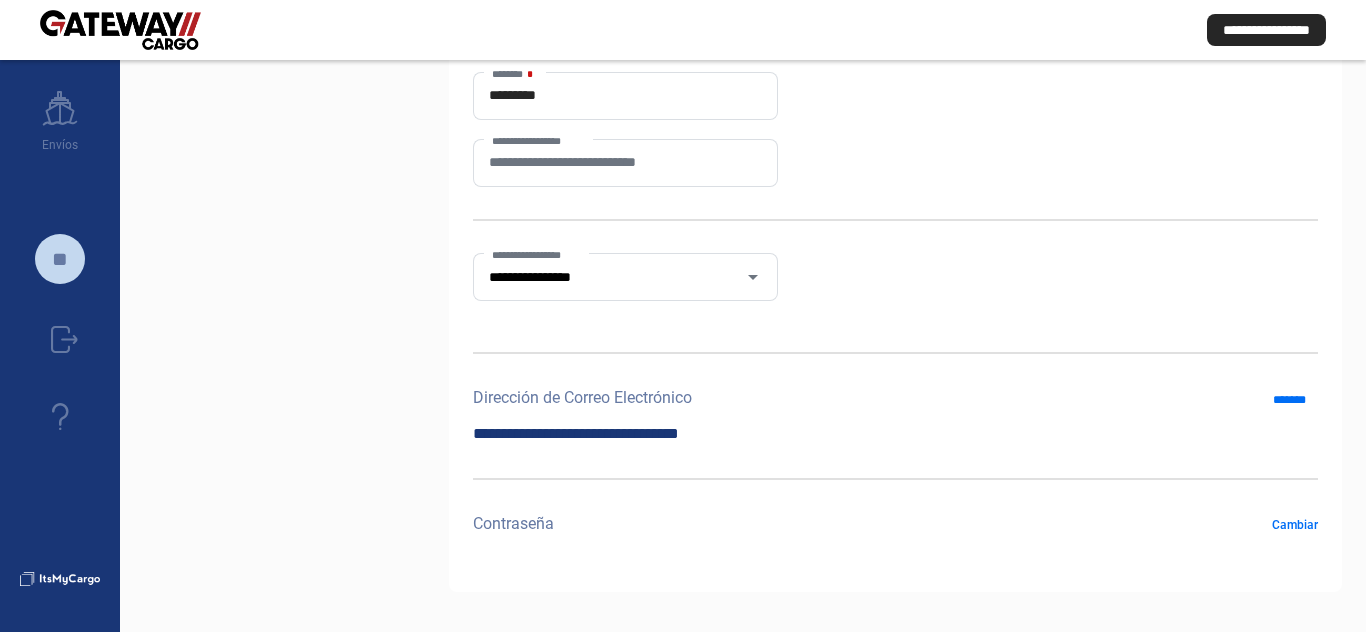 scroll, scrollTop: 0, scrollLeft: 0, axis: both 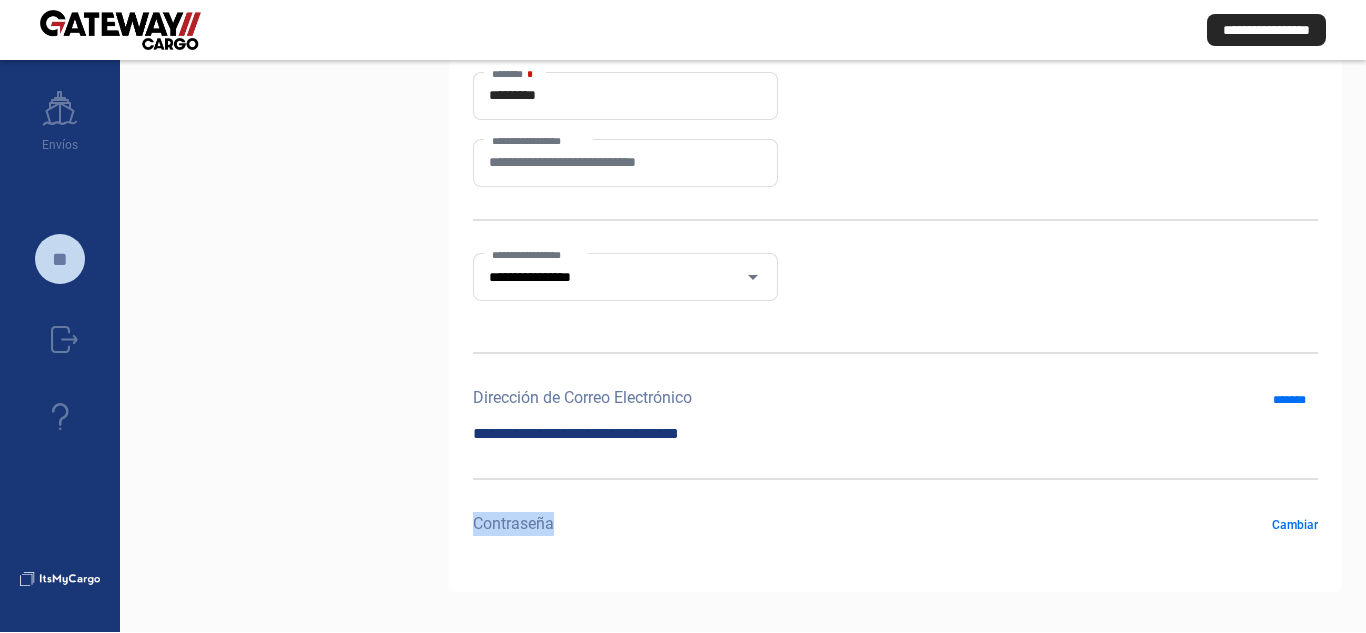 click on "Contraseña" at bounding box center (582, 398) 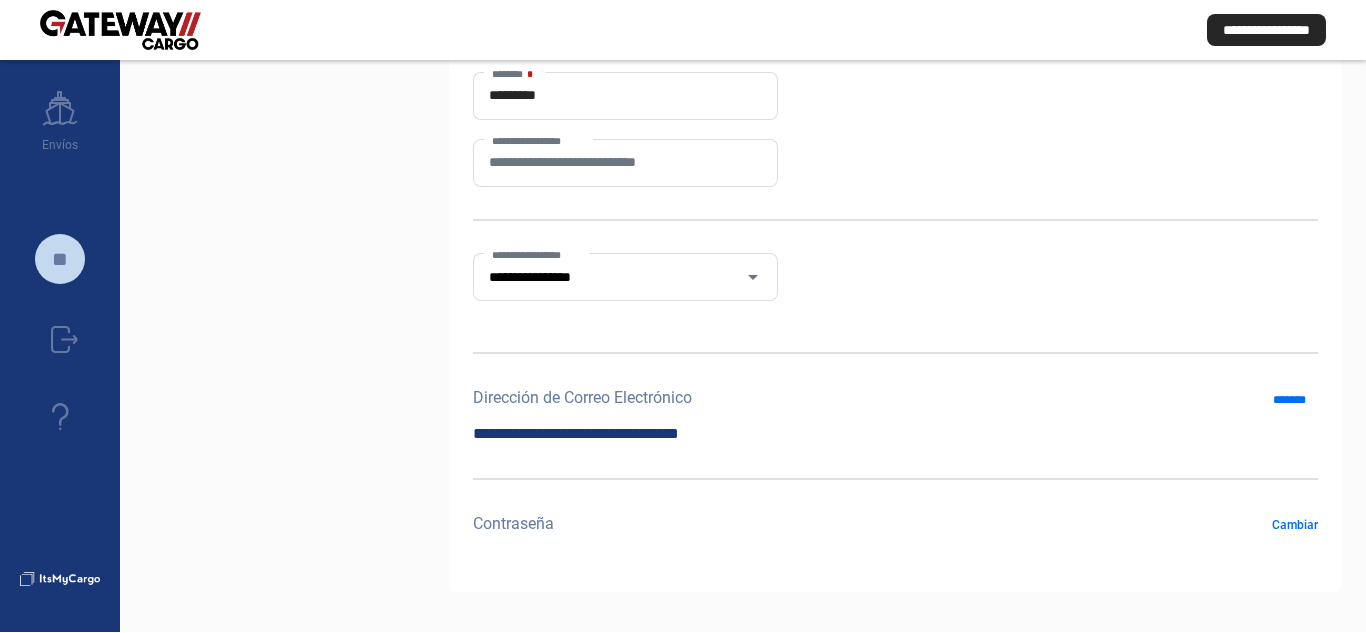 click on "**********" at bounding box center (895, 416) 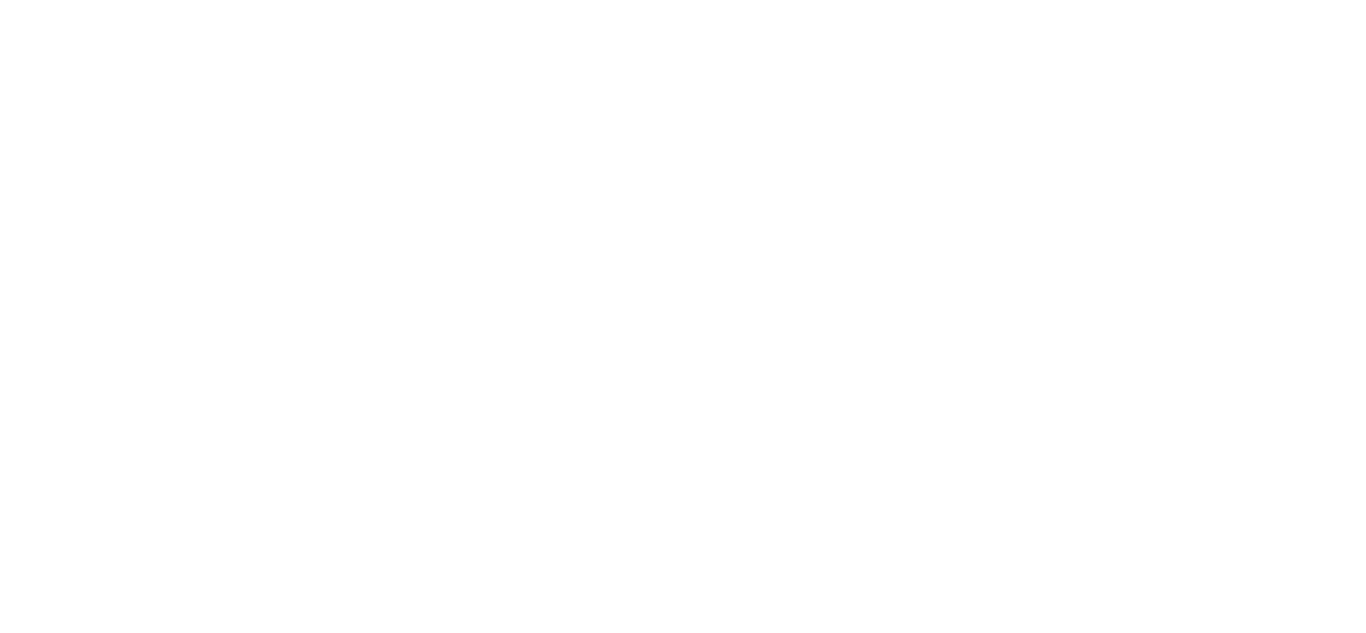 scroll, scrollTop: 0, scrollLeft: 0, axis: both 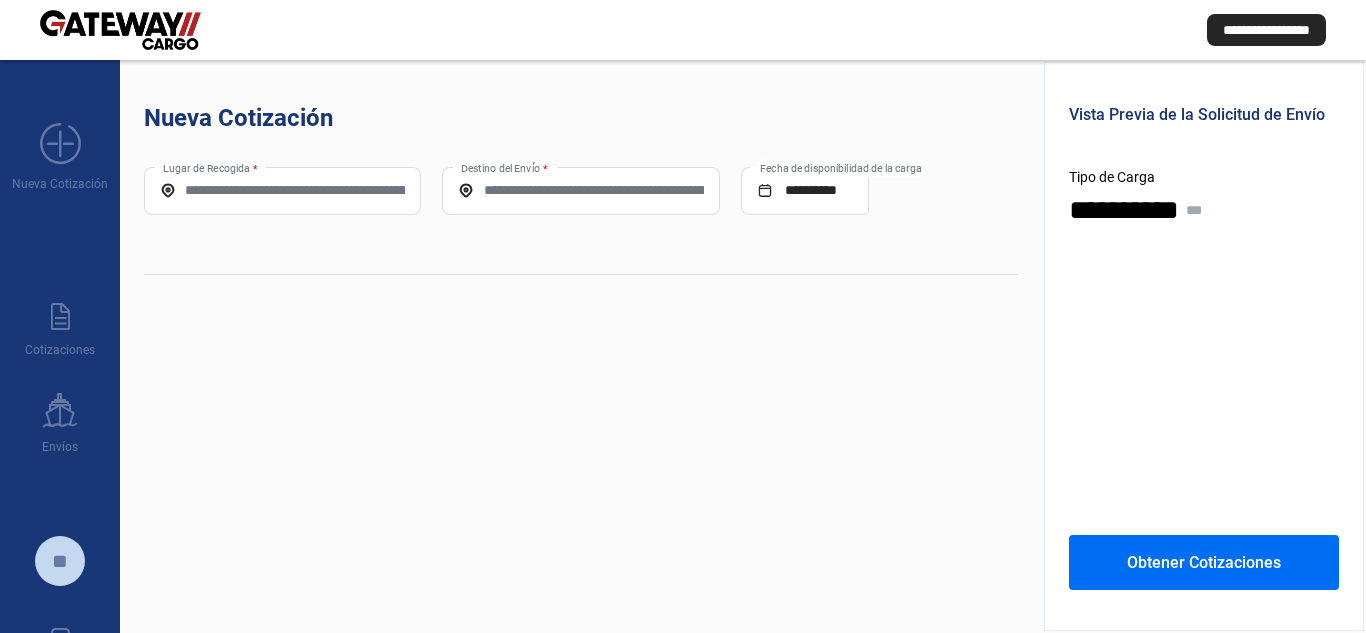 click on "Lugar de Recogida *" at bounding box center (282, 190) 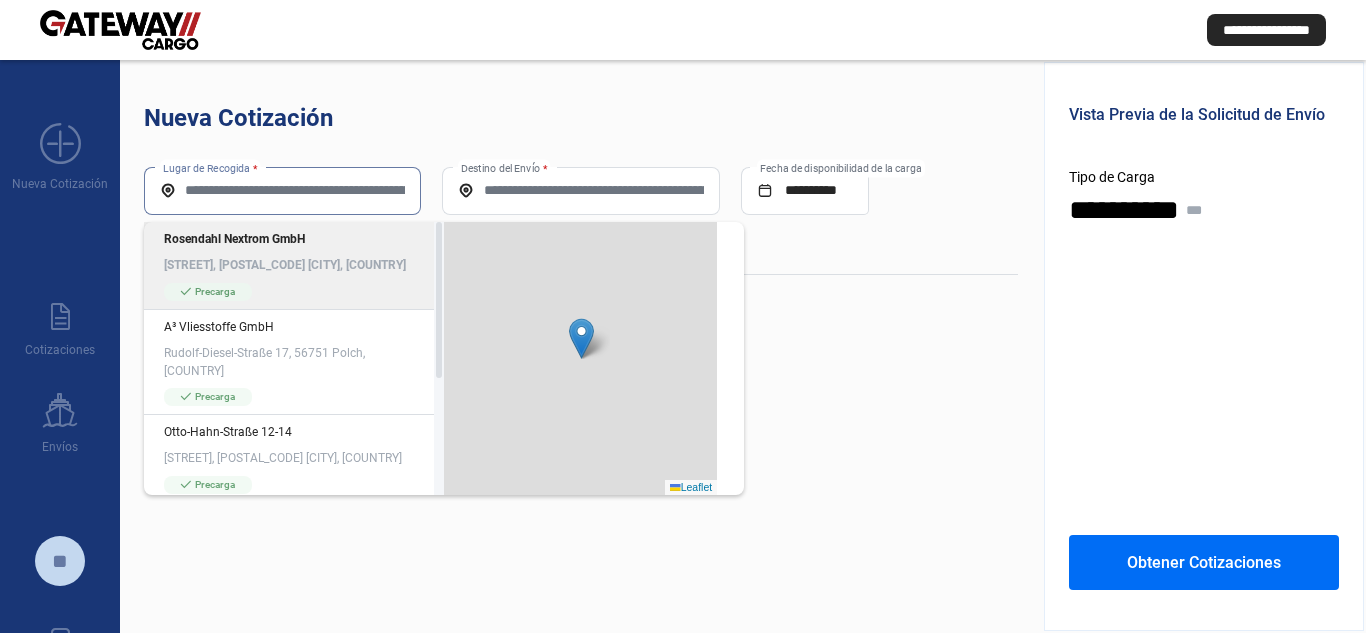 paste on "**********" 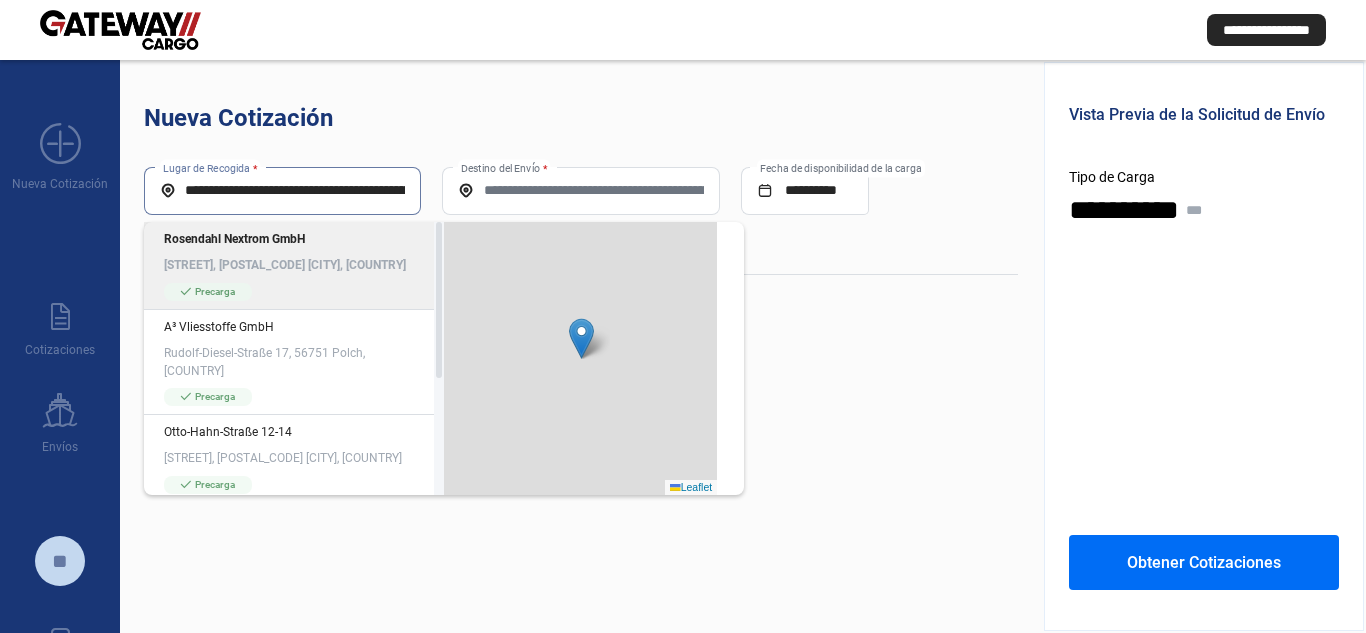 scroll, scrollTop: 0, scrollLeft: 97, axis: horizontal 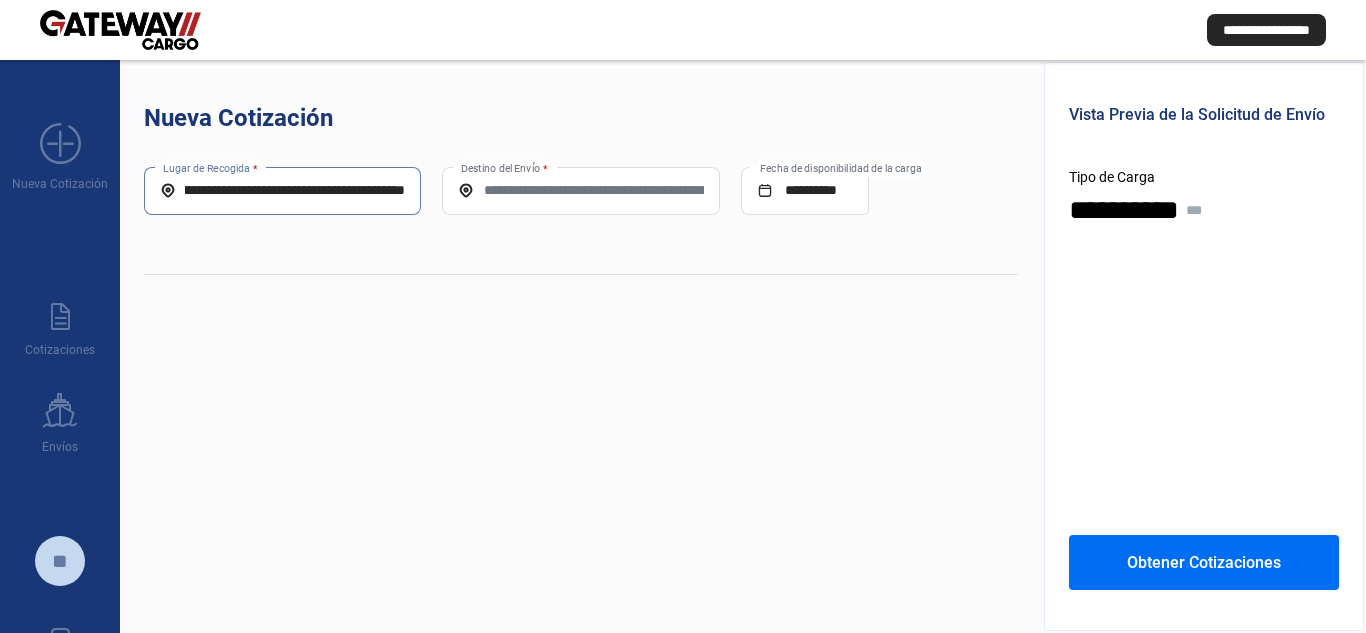 drag, startPoint x: 319, startPoint y: 194, endPoint x: 450, endPoint y: 212, distance: 132.23087 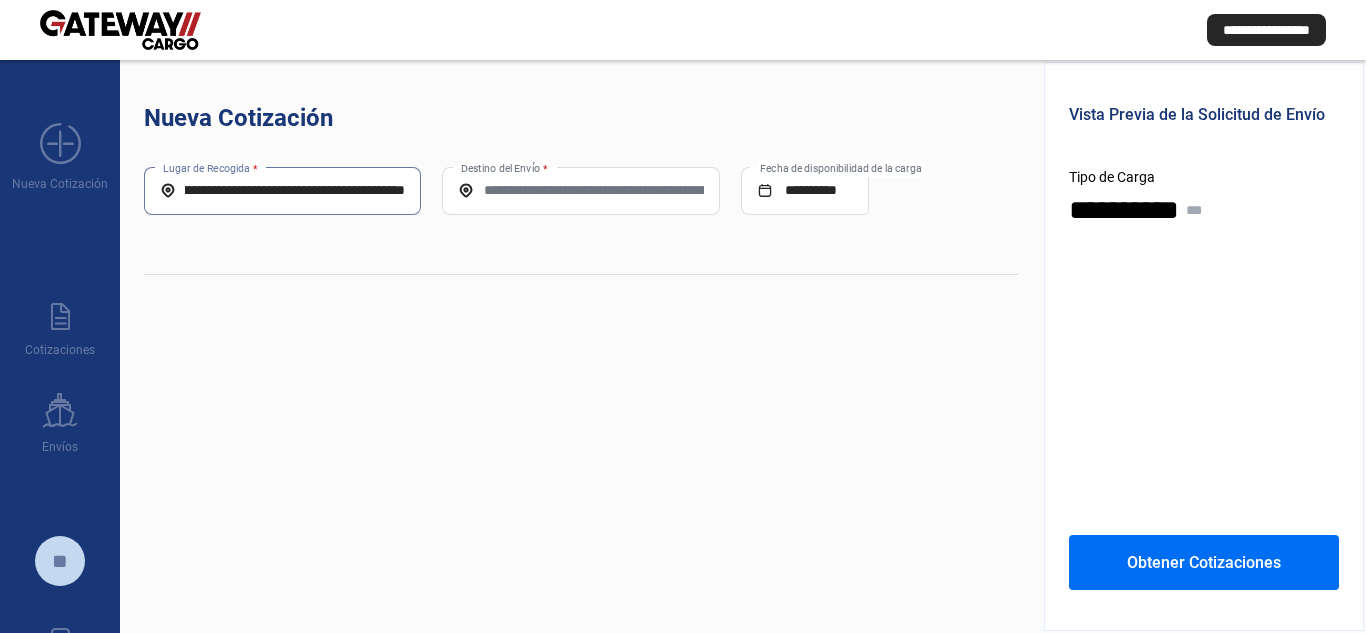 click on "**********" at bounding box center [581, 200] 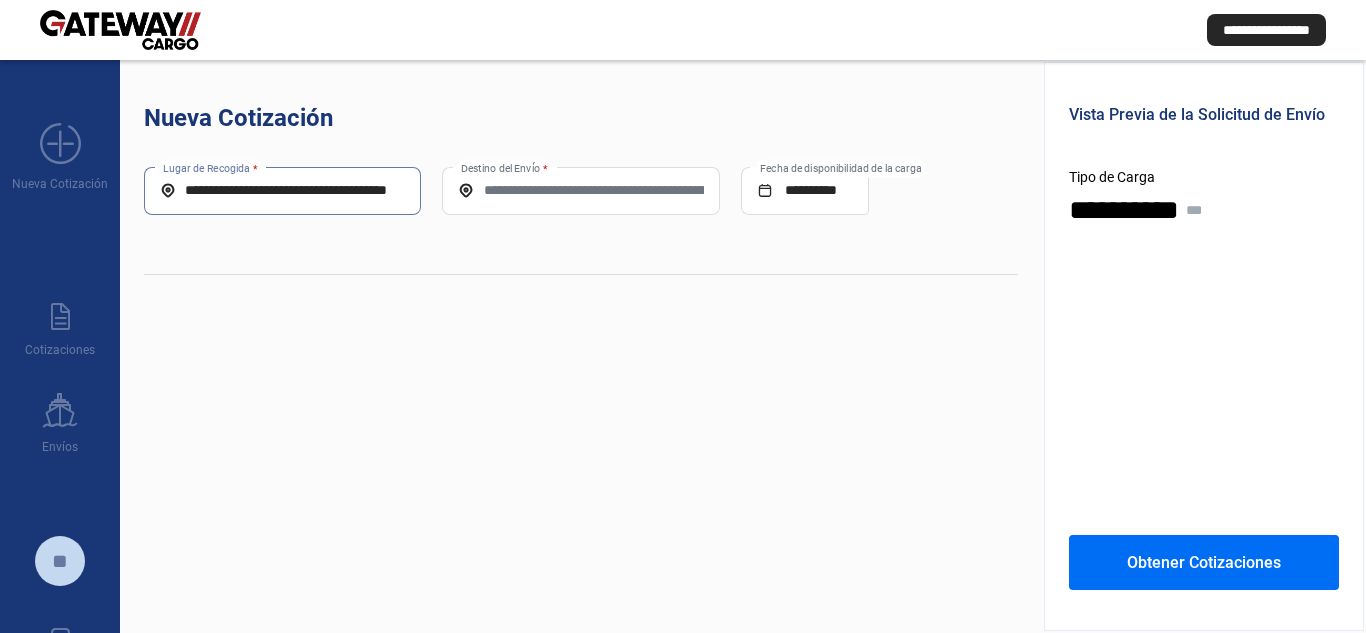 scroll, scrollTop: 0, scrollLeft: 5, axis: horizontal 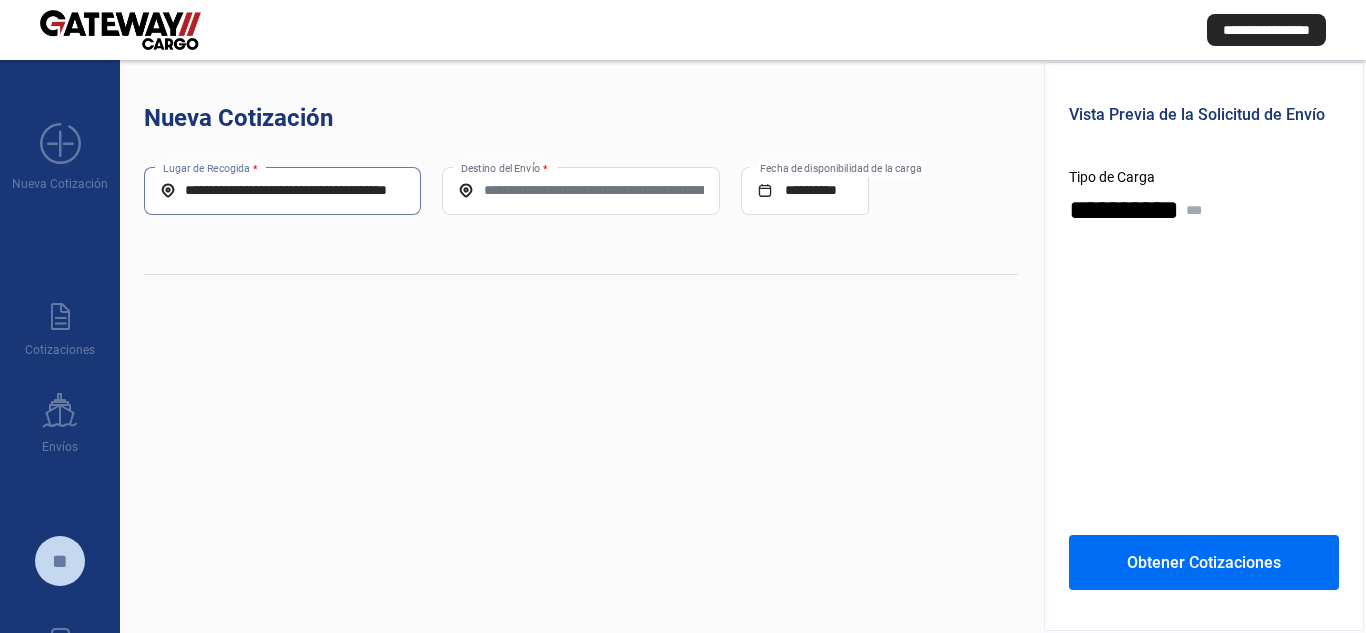 drag, startPoint x: 363, startPoint y: 187, endPoint x: 486, endPoint y: 197, distance: 123.40584 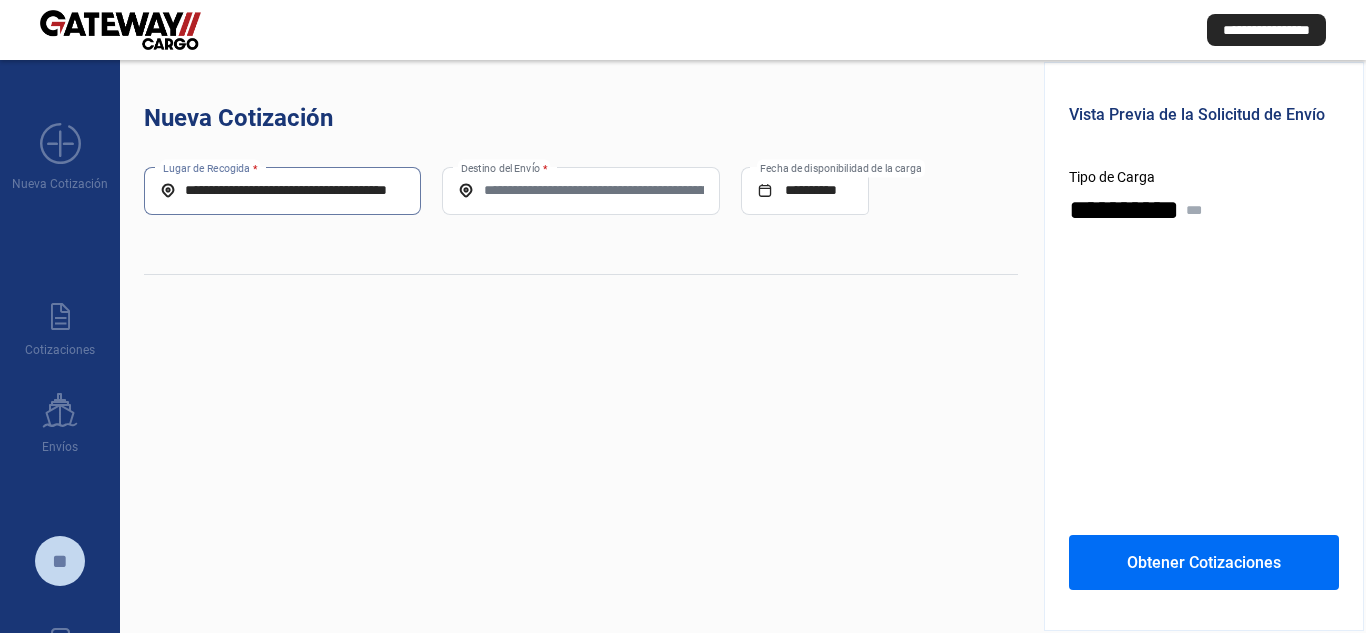 click on "**********" at bounding box center (581, 200) 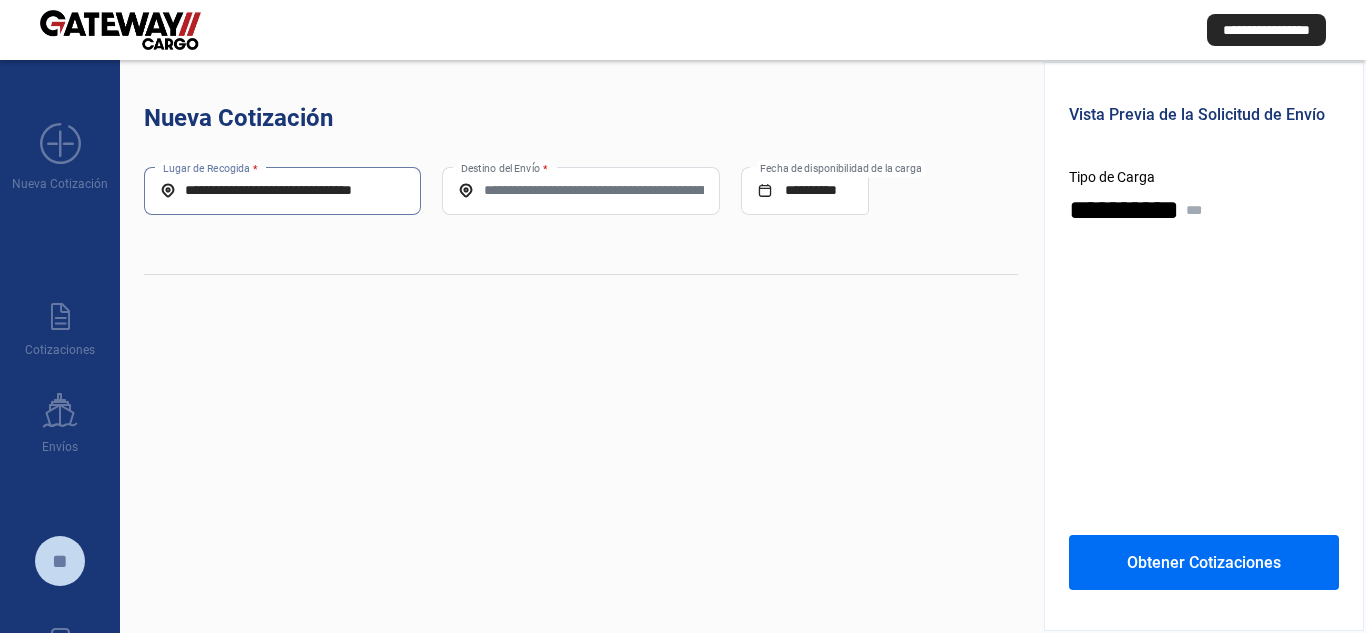 scroll, scrollTop: 0, scrollLeft: 0, axis: both 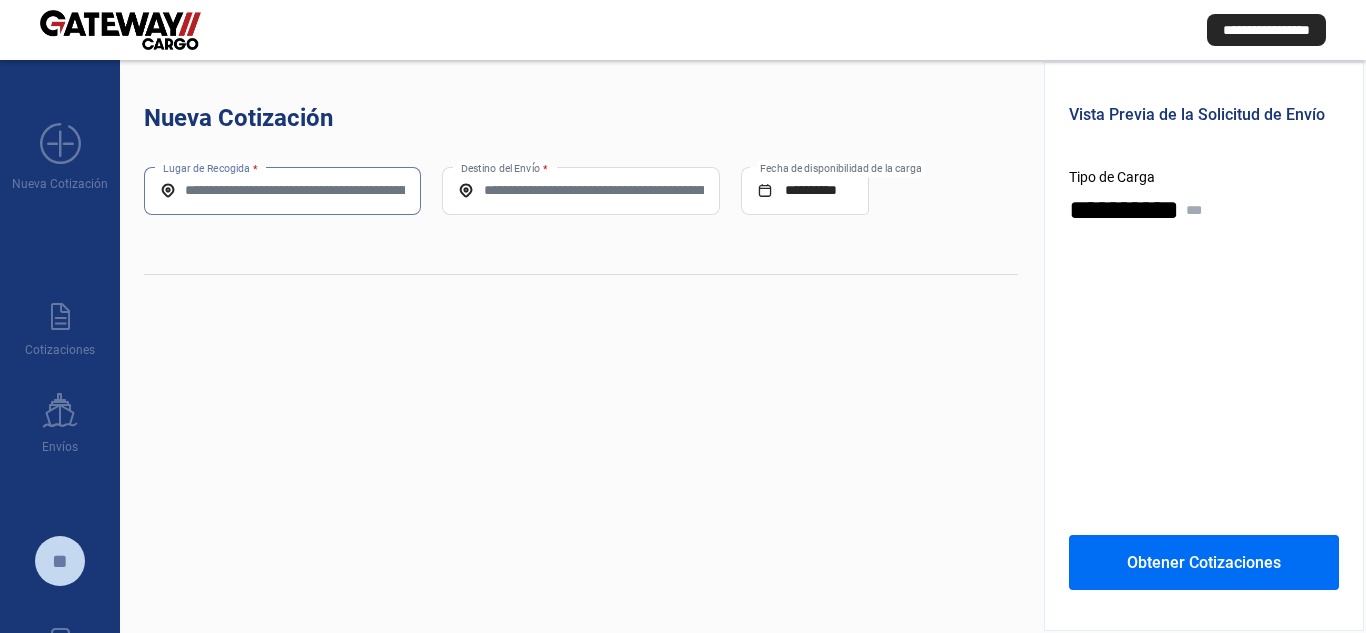 paste on "**********" 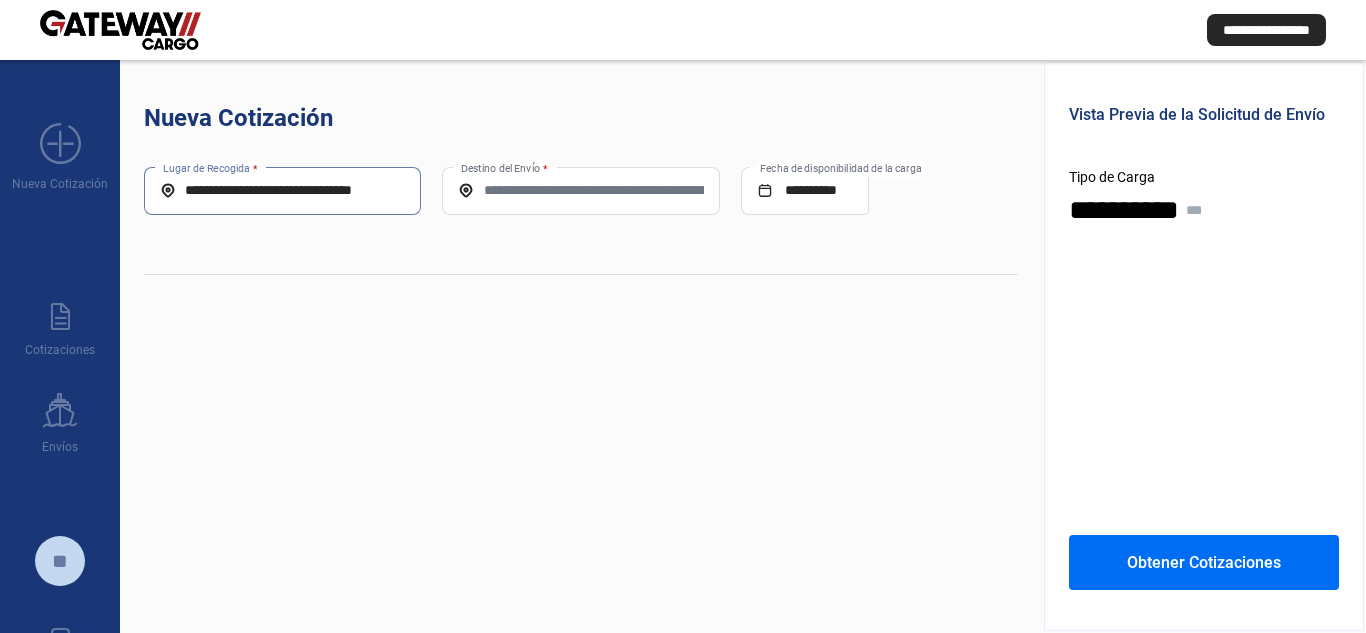 click on "**********" at bounding box center [282, 190] 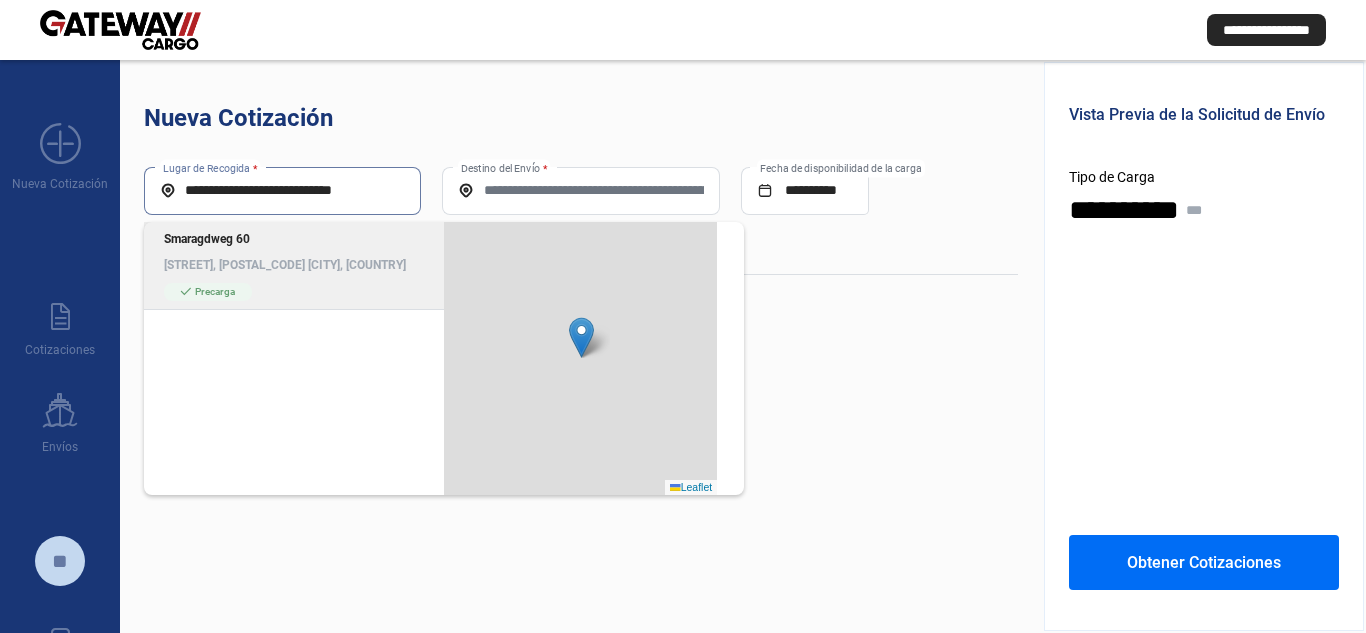 type on "**********" 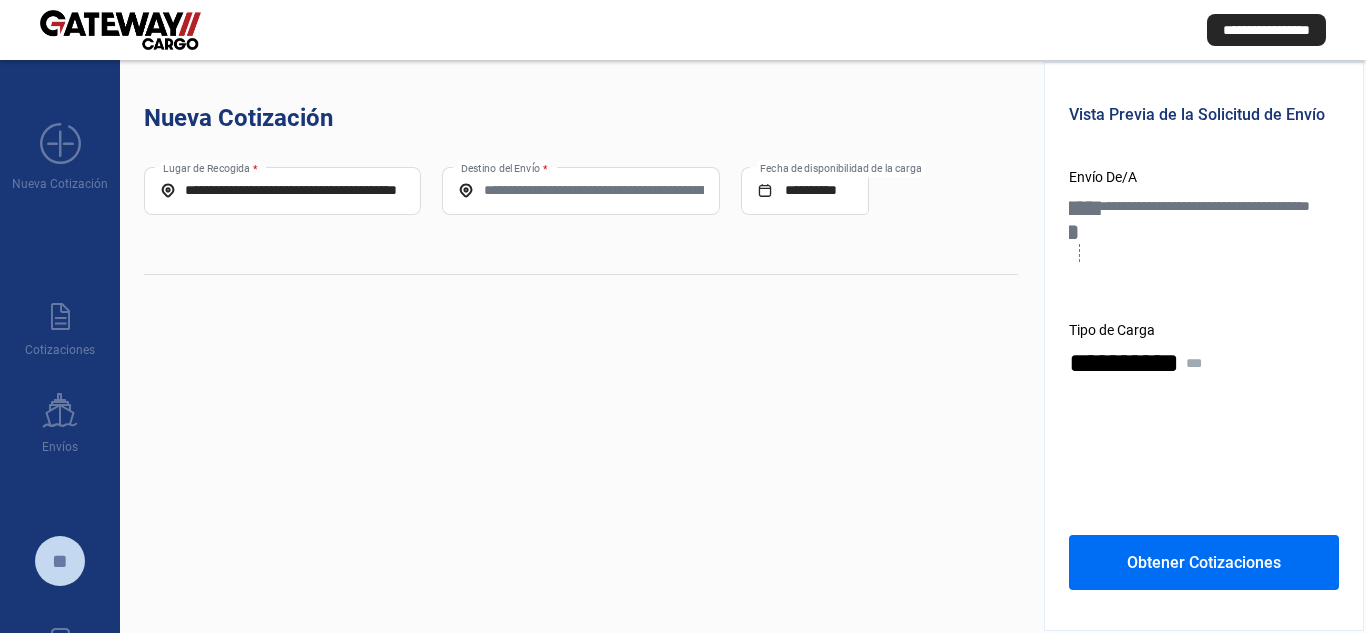 click on "**********" at bounding box center (282, 190) 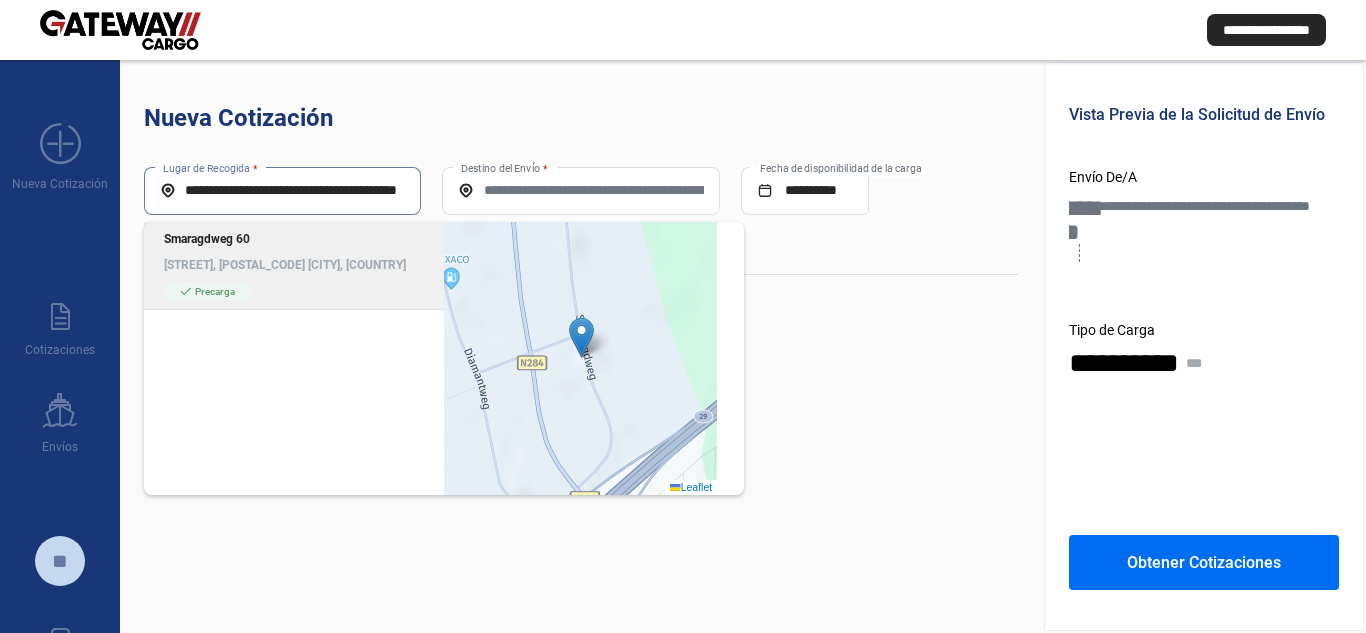 click on "Smaragdweg 60" at bounding box center [294, 239] 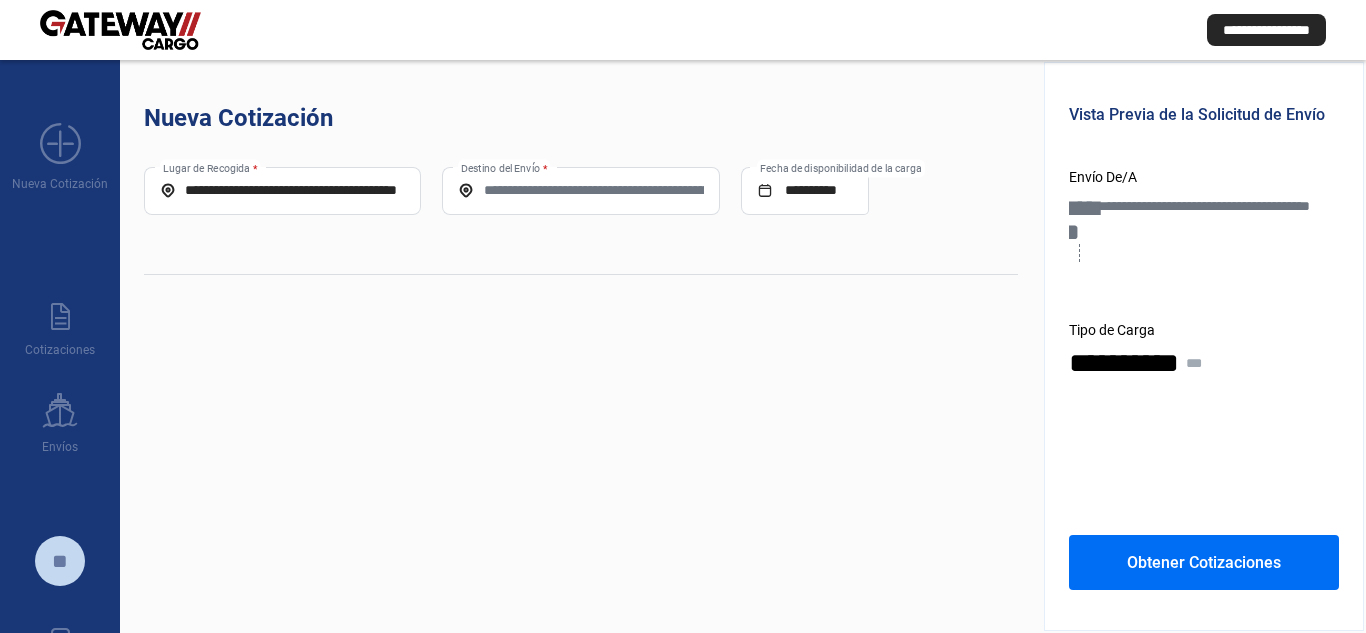 click on "Destino del Envío *" at bounding box center [580, 190] 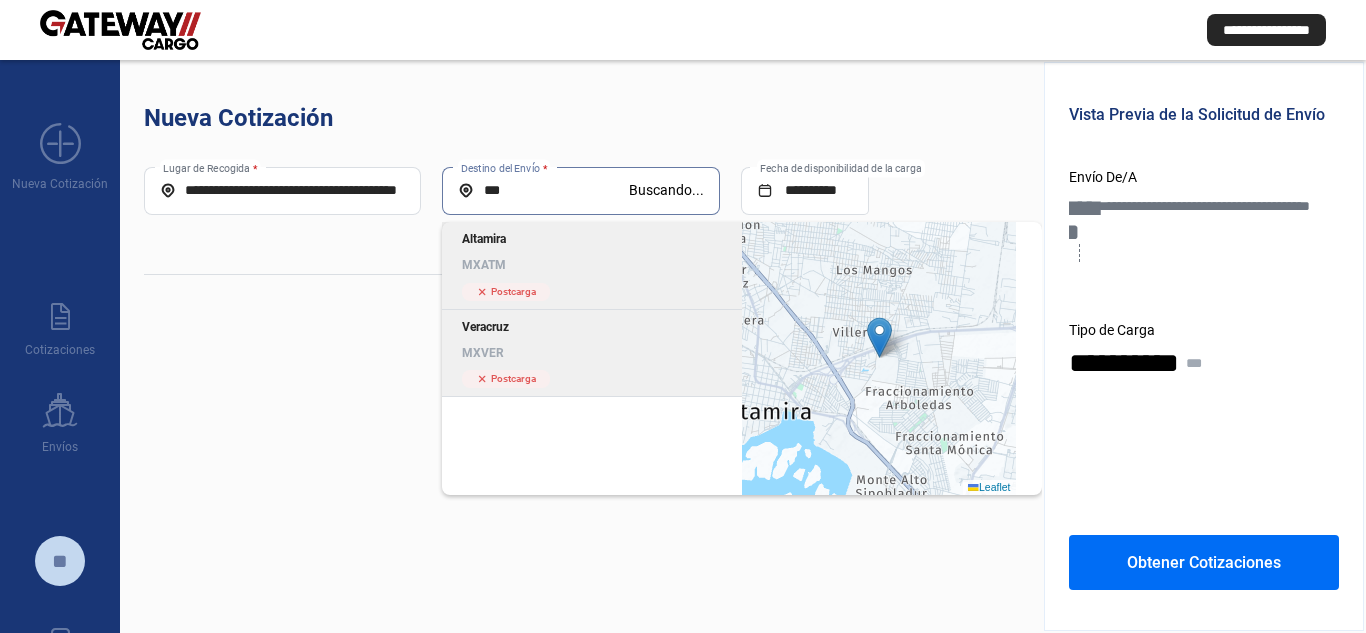 type on "***" 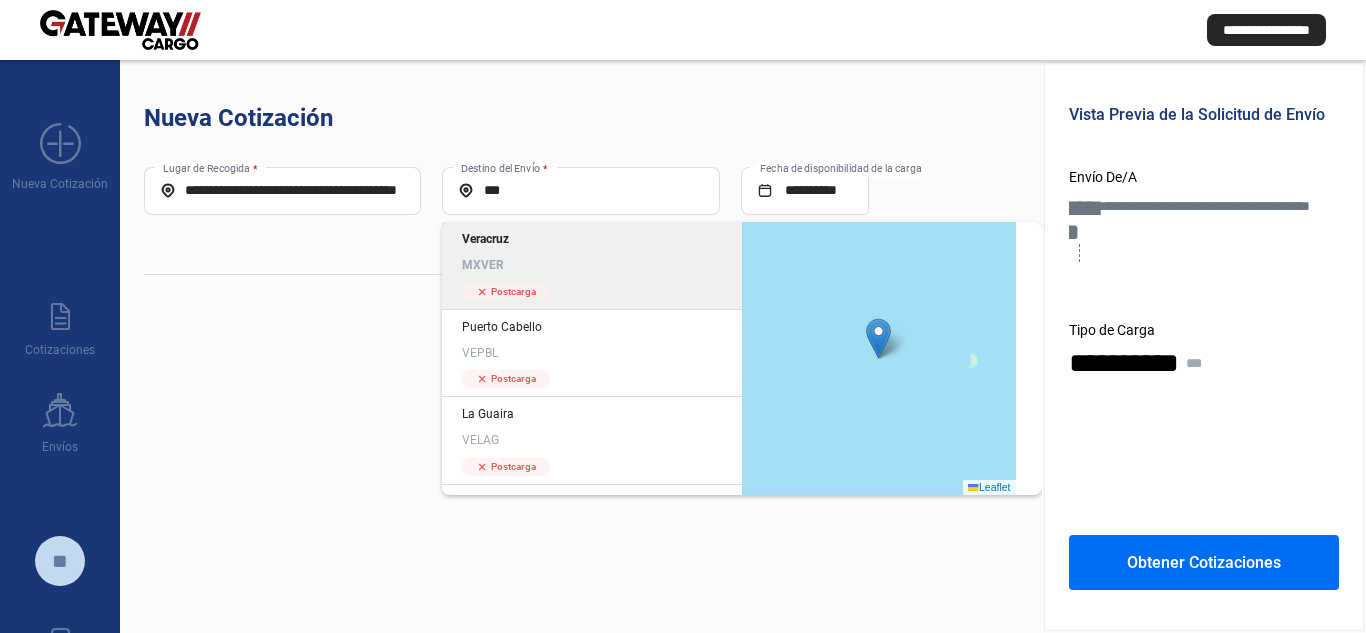 click on "[CITY] [POSTAL_CODE]" at bounding box center [592, 252] 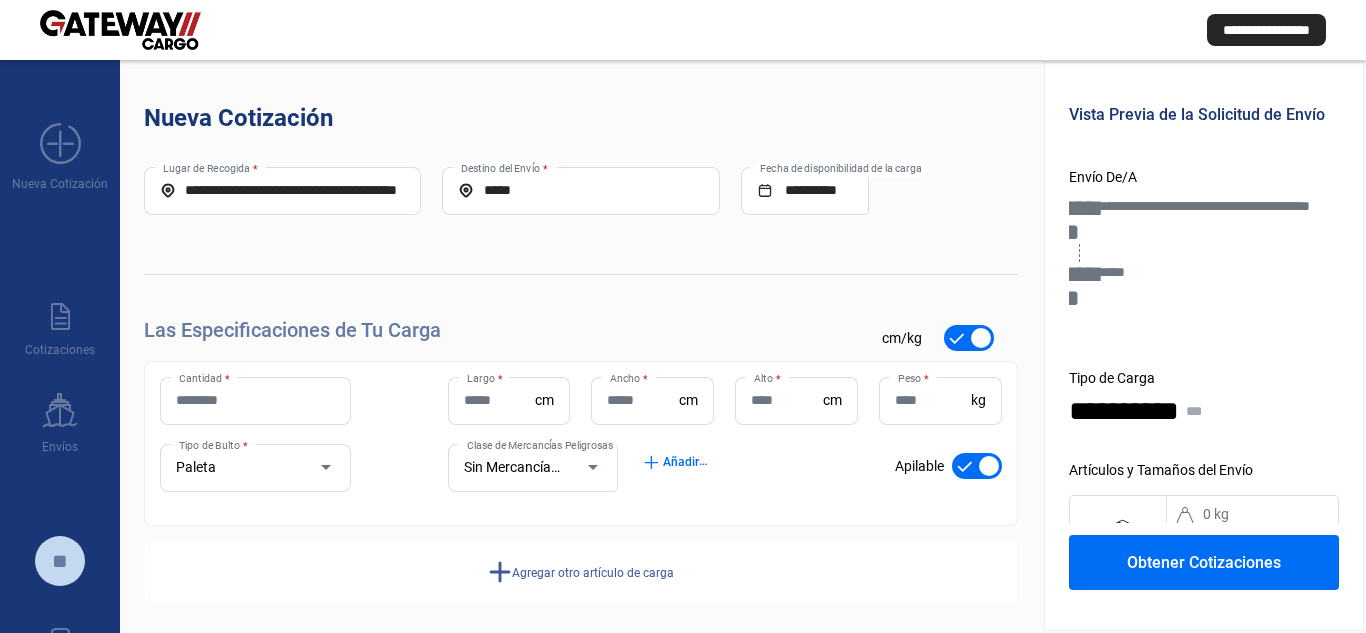 click on "Cantidad *" at bounding box center (255, 400) 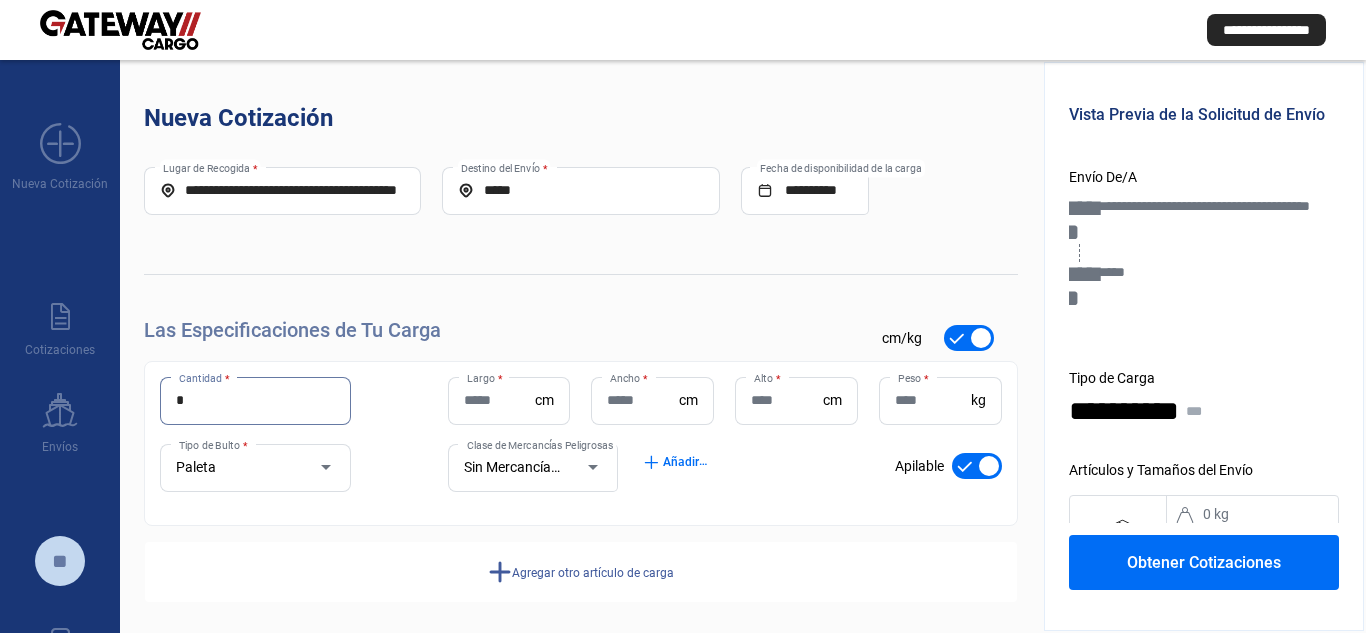 type on "*" 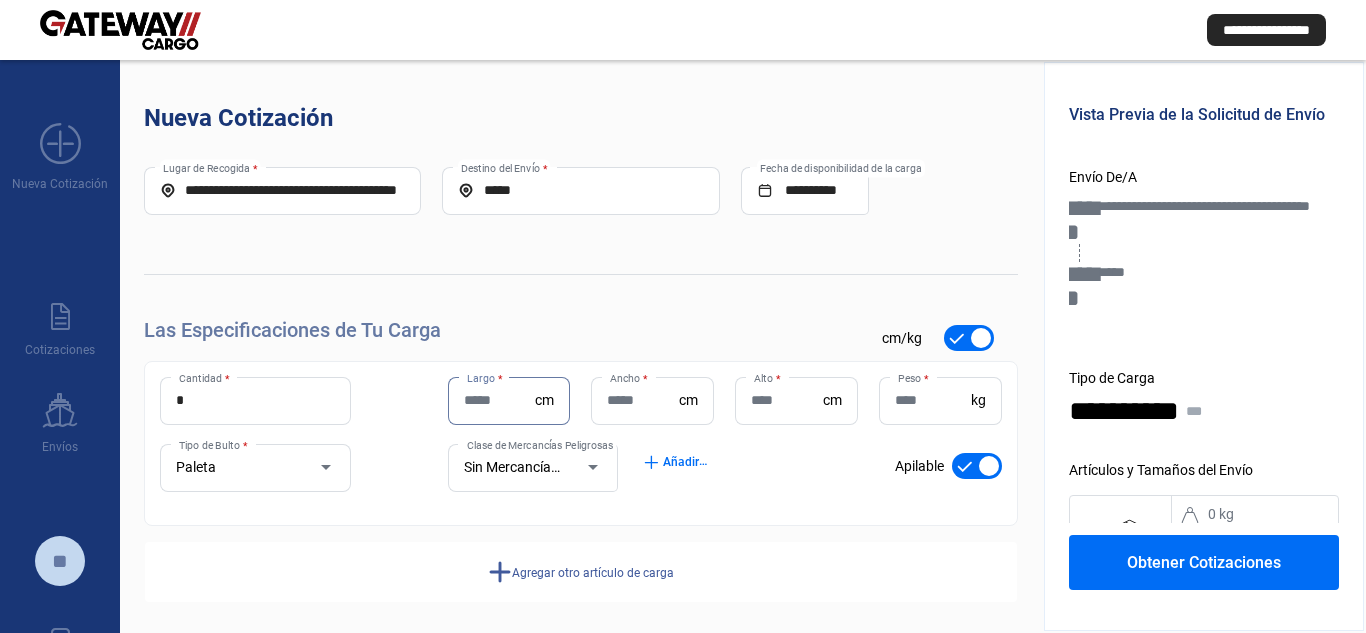 click on "Largo  *" at bounding box center (500, 400) 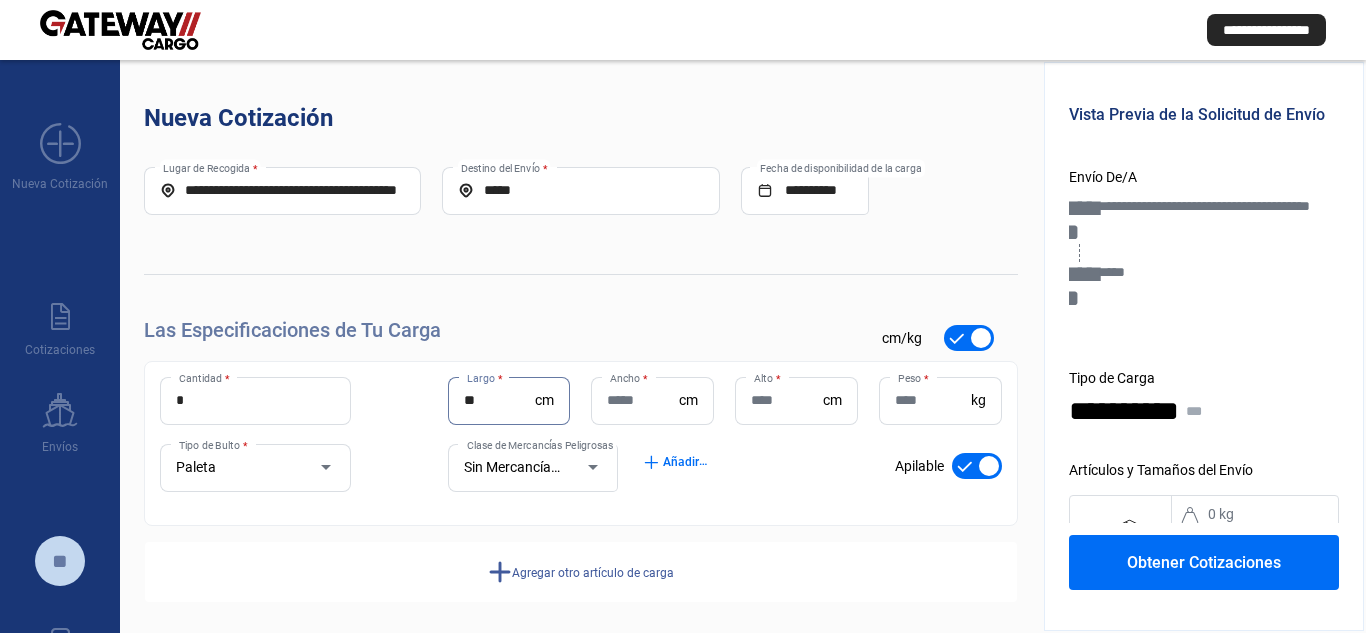 type on "**" 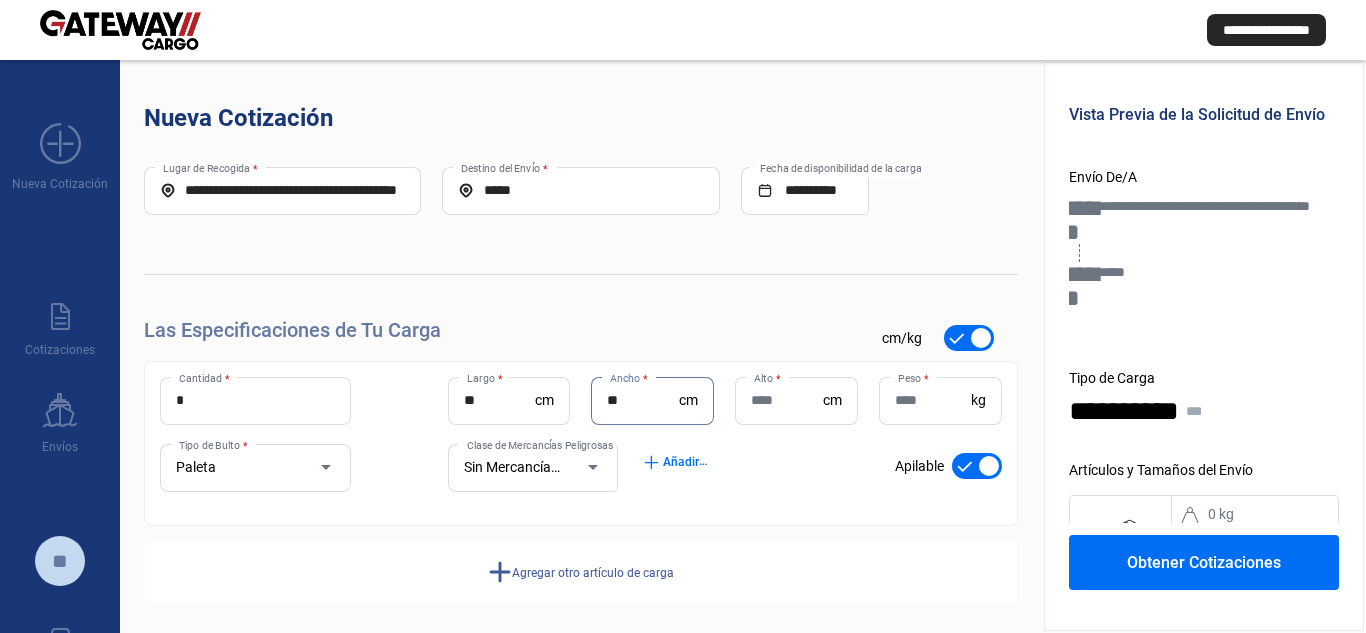 type on "**" 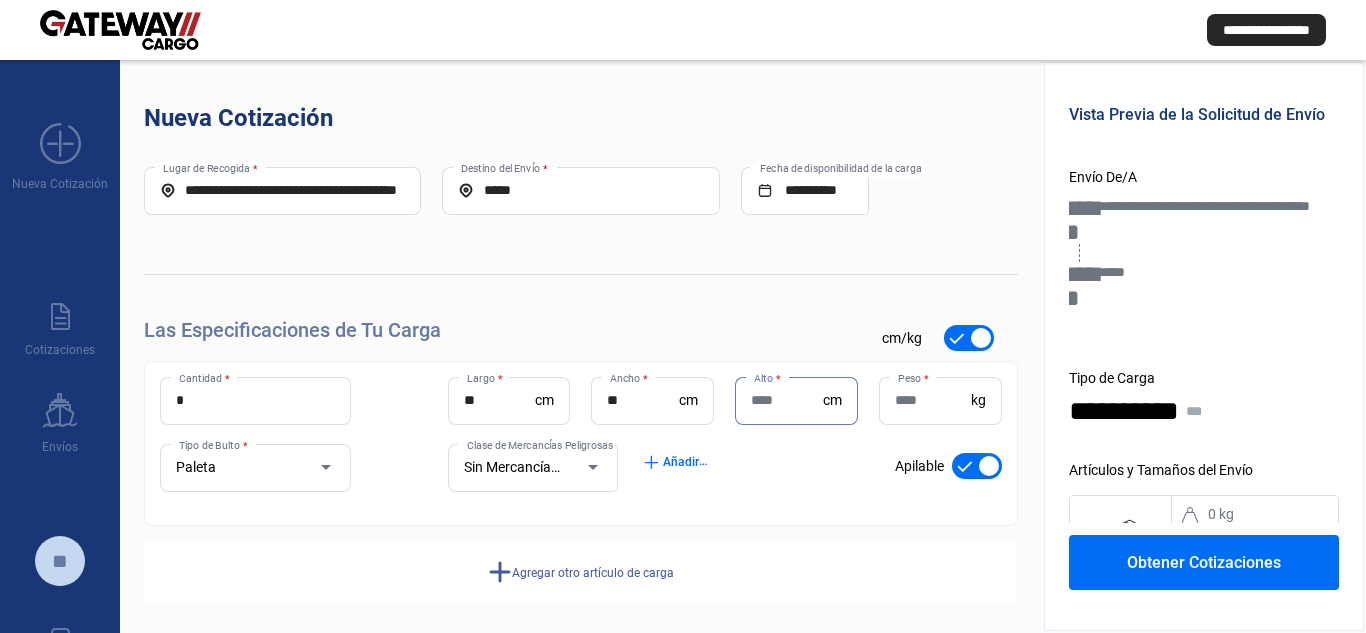 click on "Alto  *" at bounding box center [787, 400] 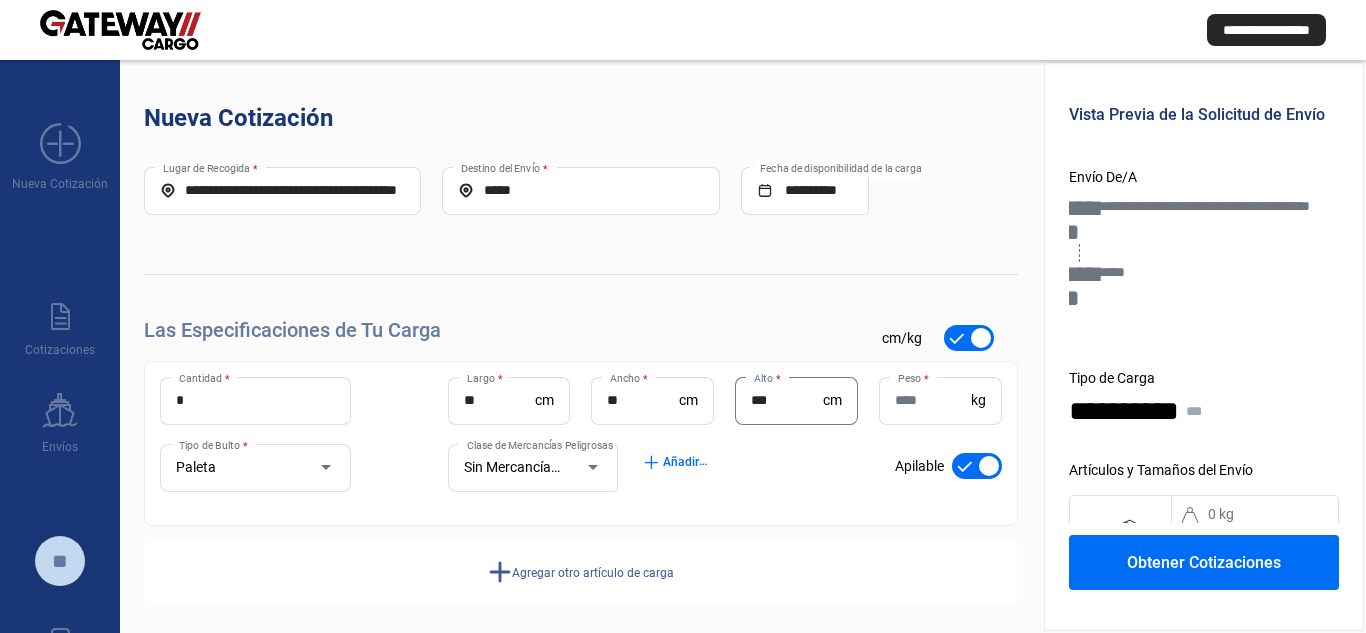 type on "***" 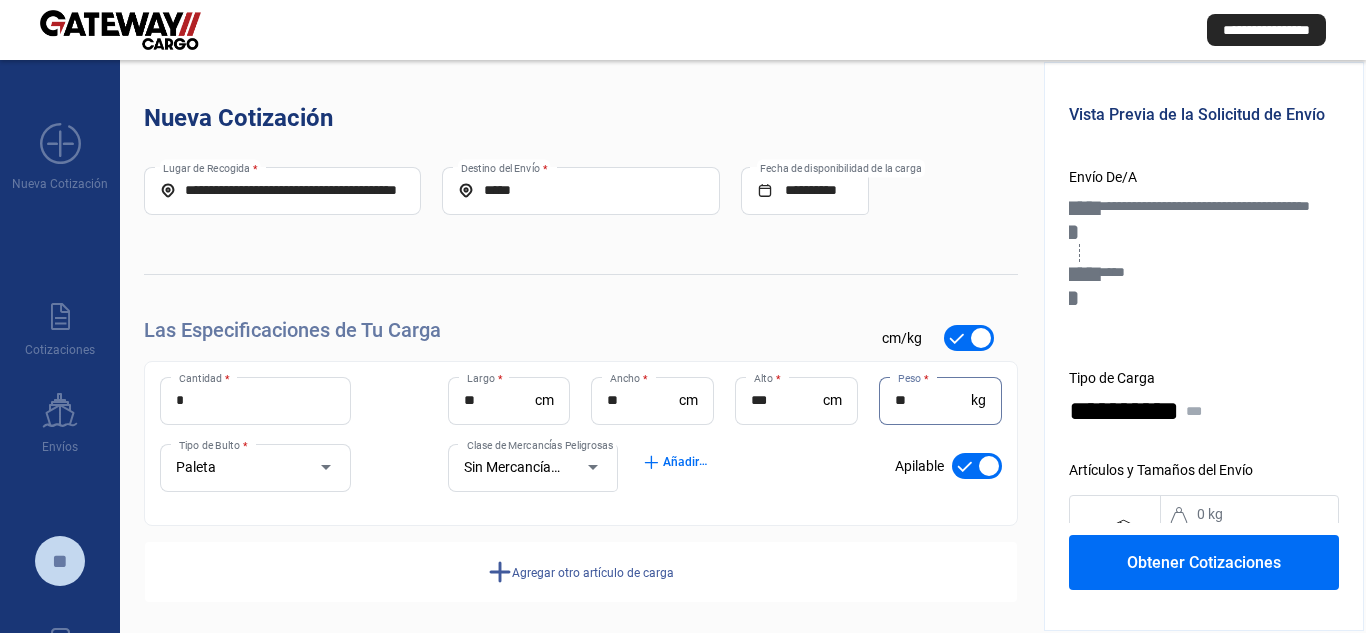 type on "**" 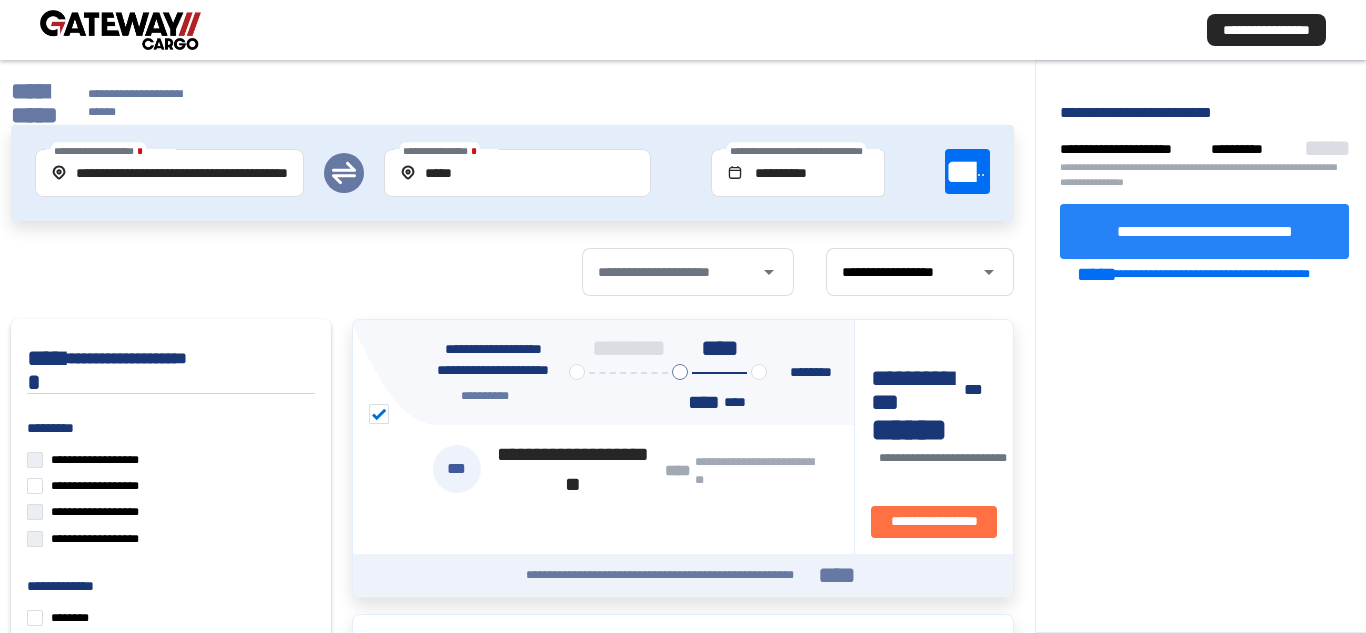 click on "**********" at bounding box center [1205, 230] 